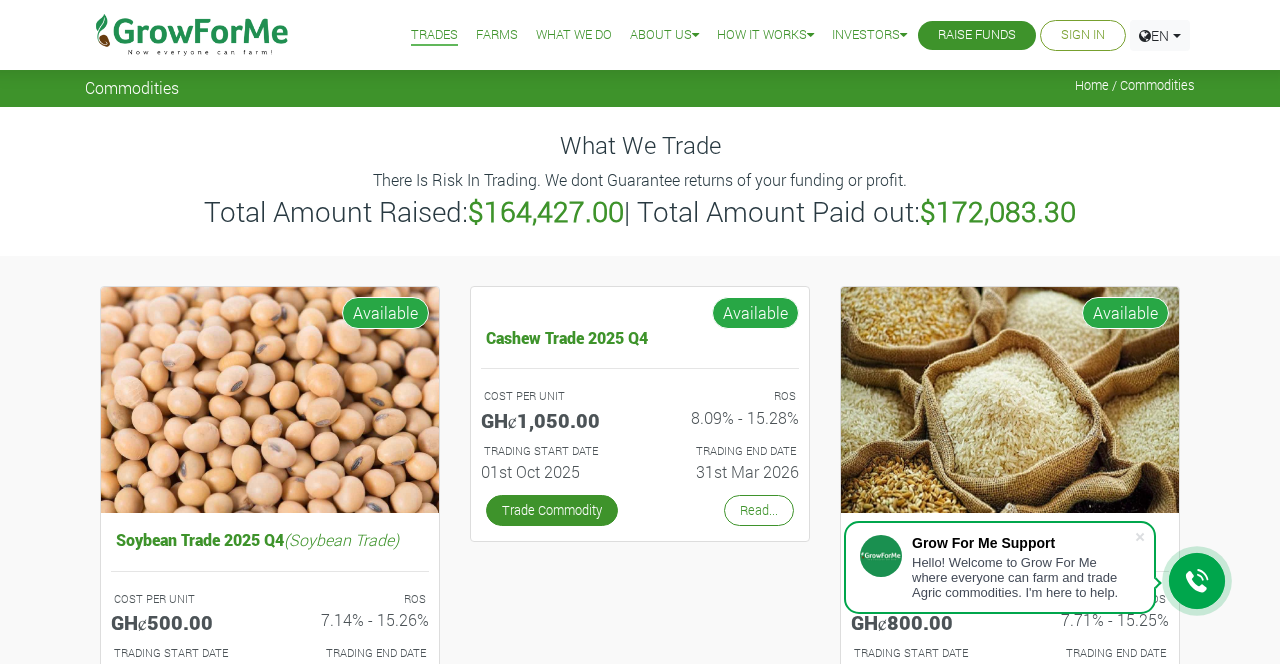 scroll, scrollTop: 0, scrollLeft: 0, axis: both 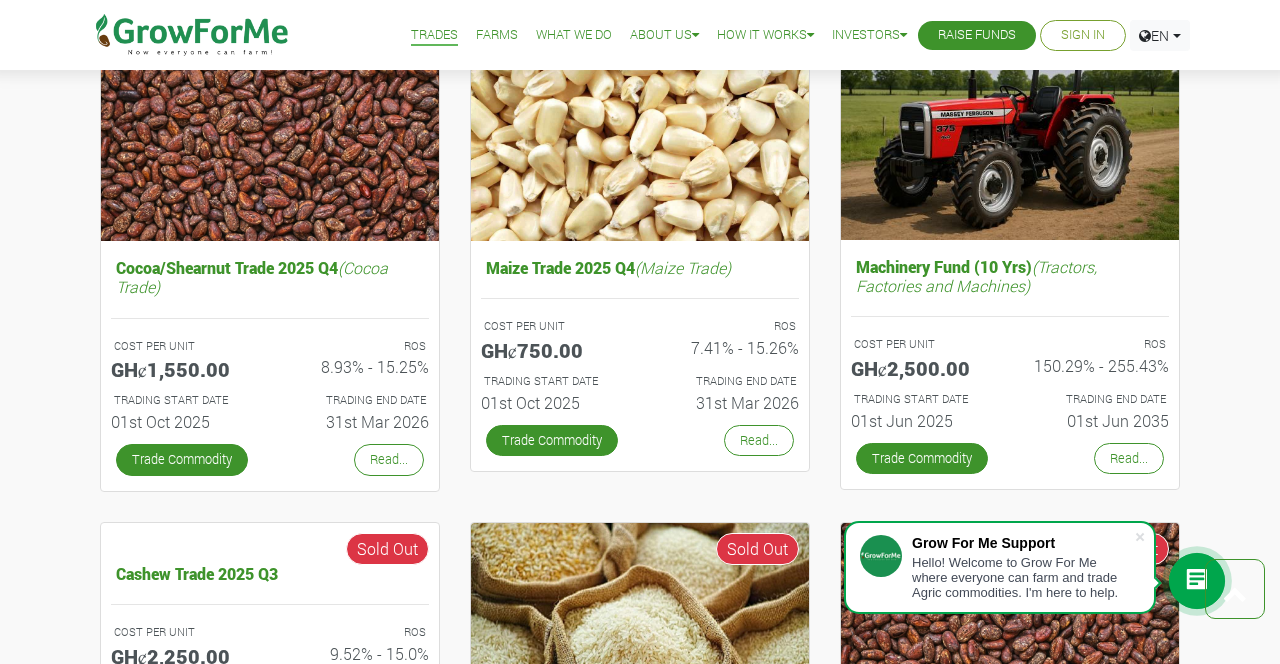 click on "Read..." at bounding box center (1129, 458) 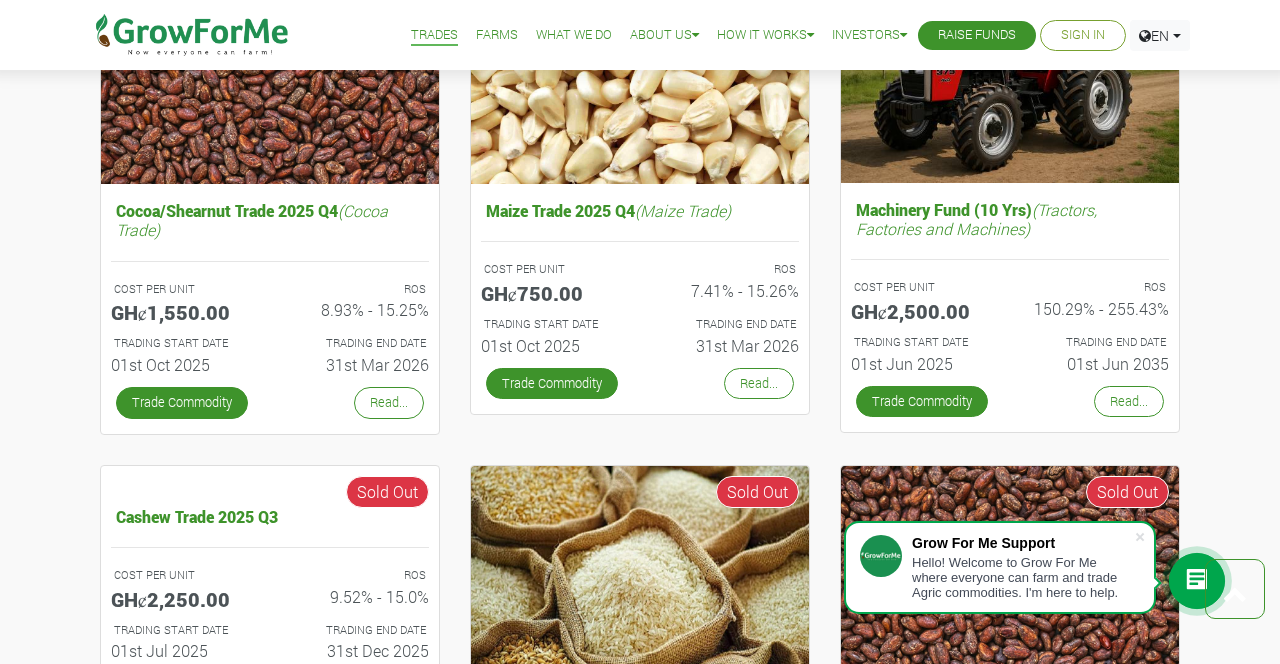scroll, scrollTop: 825, scrollLeft: 0, axis: vertical 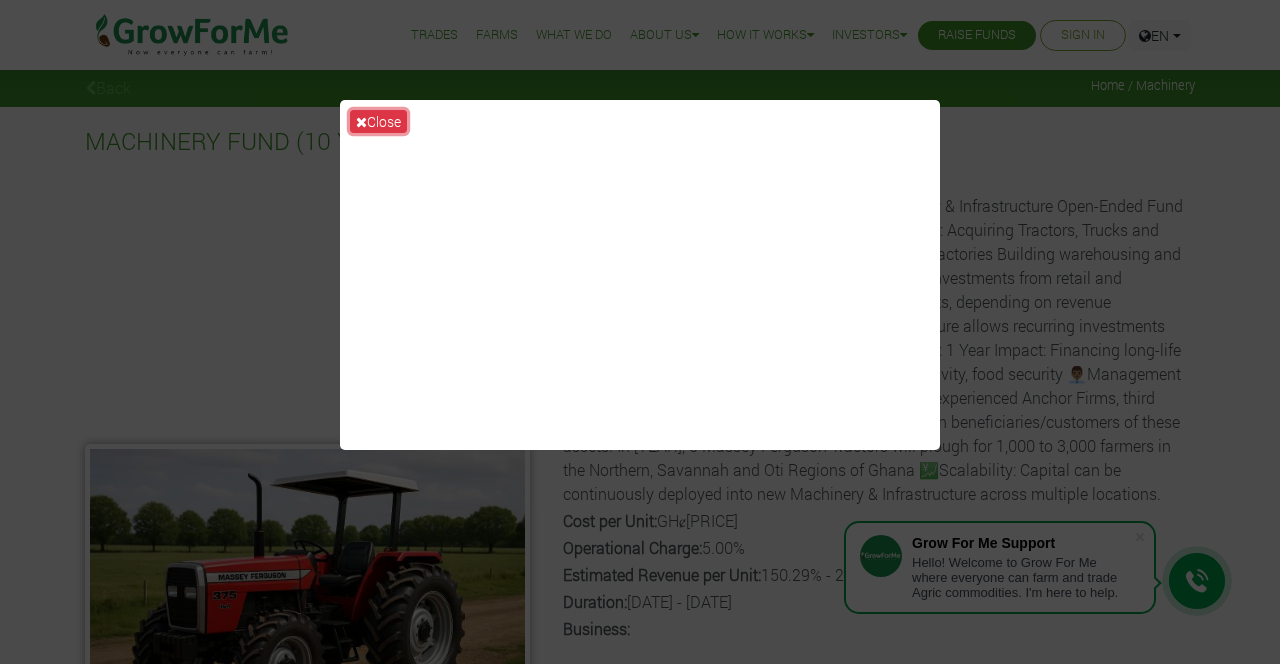 click on "Close" at bounding box center (378, 121) 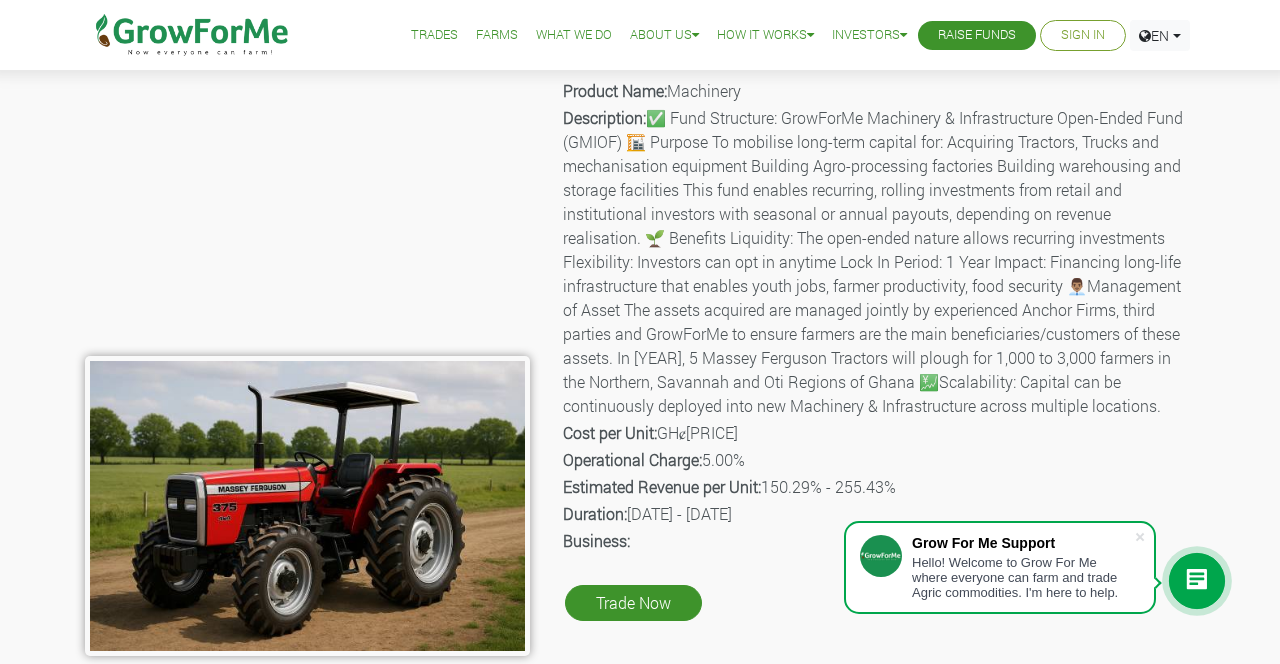 scroll, scrollTop: 76, scrollLeft: 0, axis: vertical 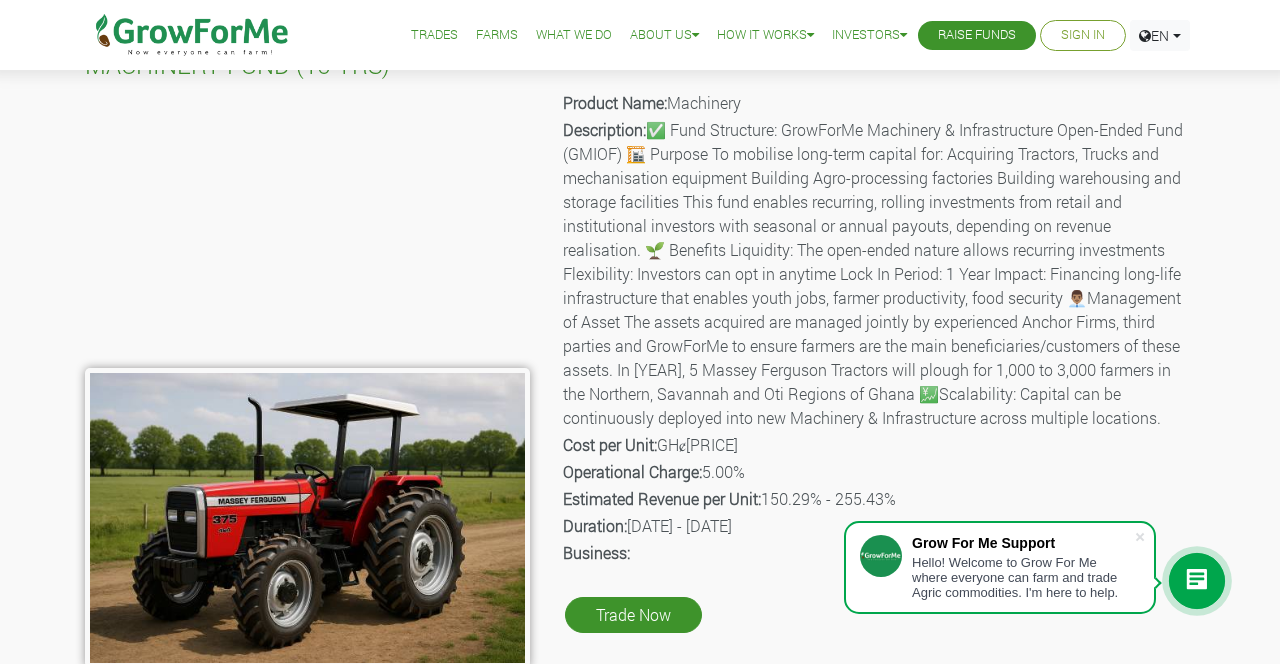 click on "Description:" at bounding box center (877, 274) 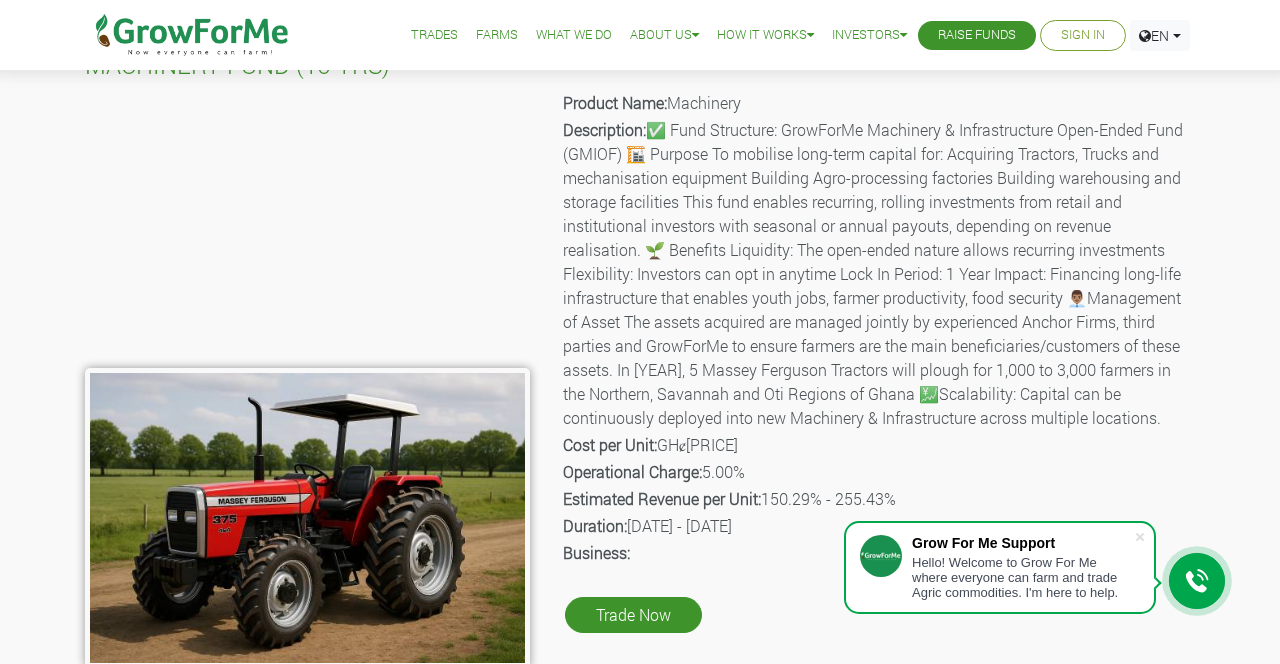 click on "Description:" at bounding box center [877, 274] 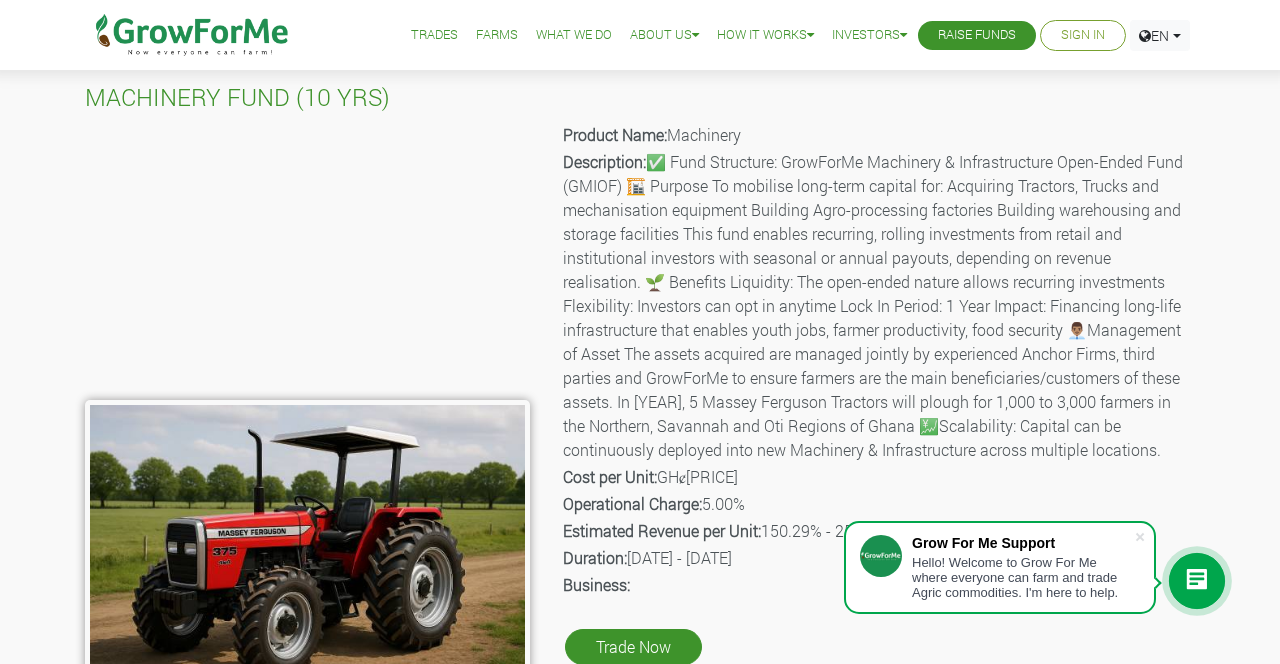 scroll, scrollTop: 35, scrollLeft: 0, axis: vertical 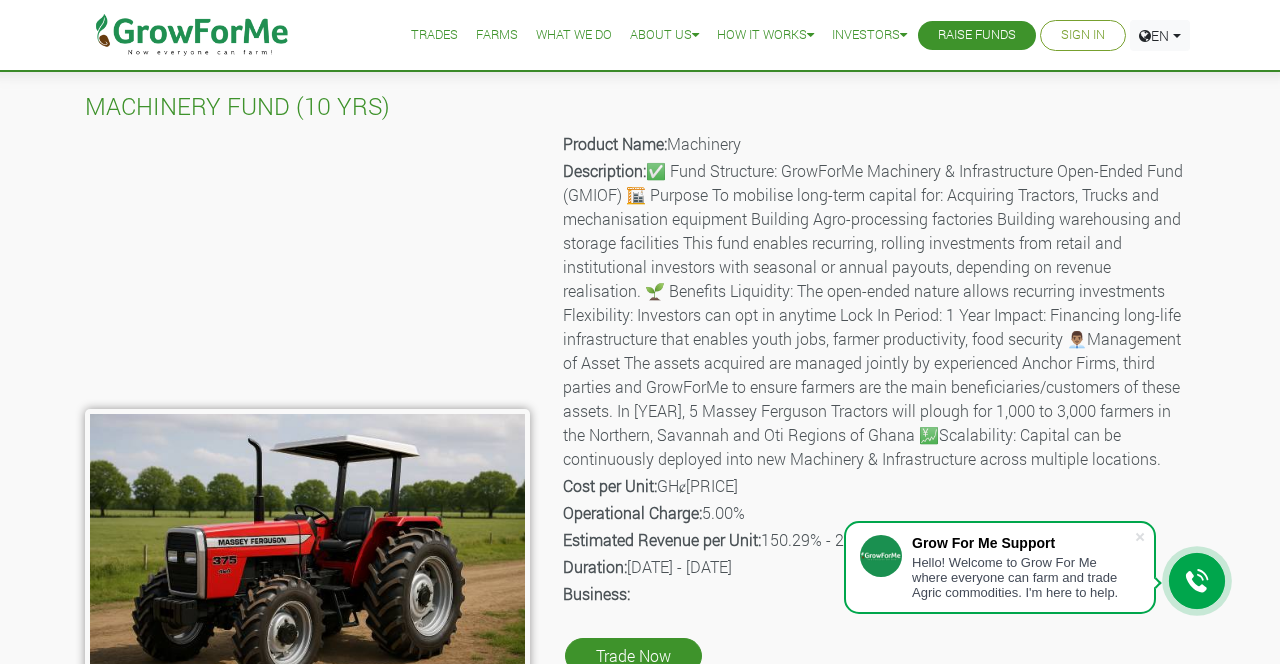 click at bounding box center (1140, 537) 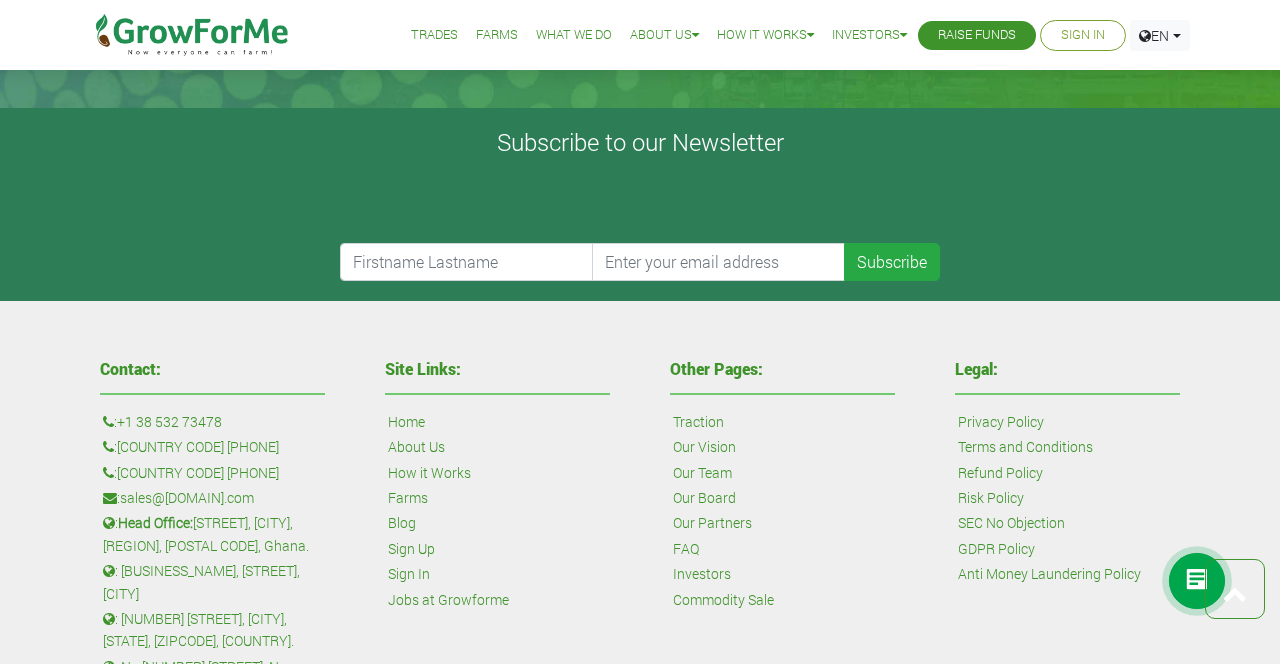 scroll, scrollTop: 857, scrollLeft: 0, axis: vertical 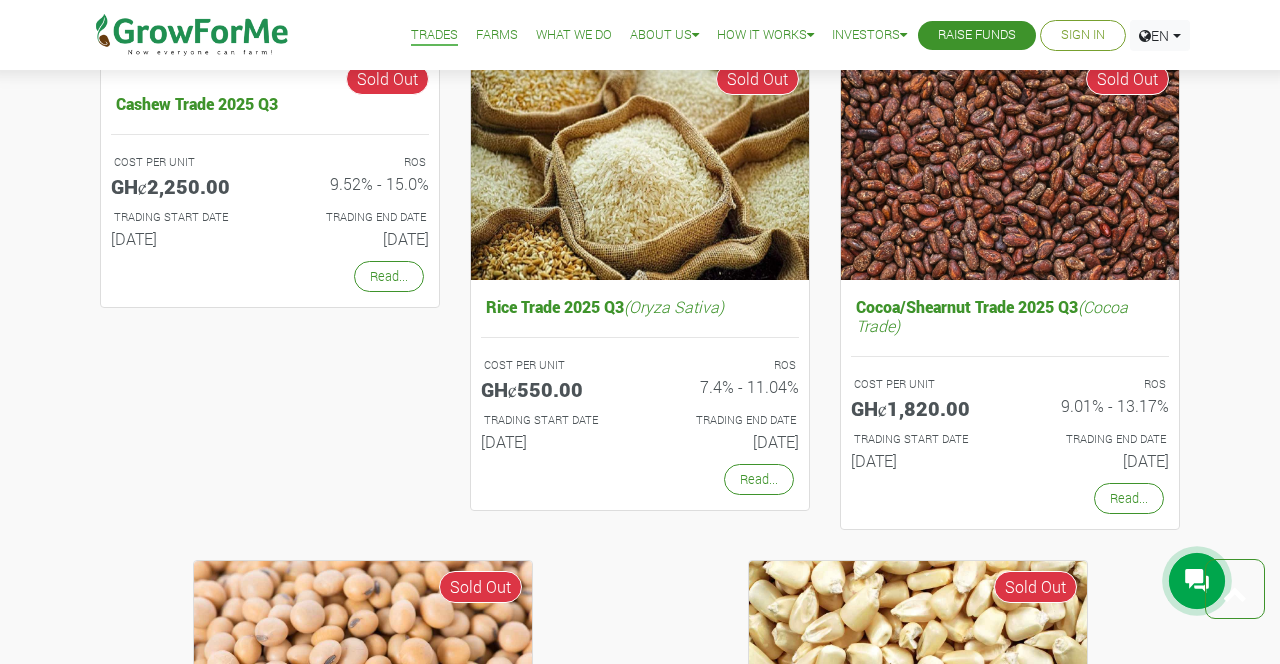 click on "What We Do" at bounding box center (574, 35) 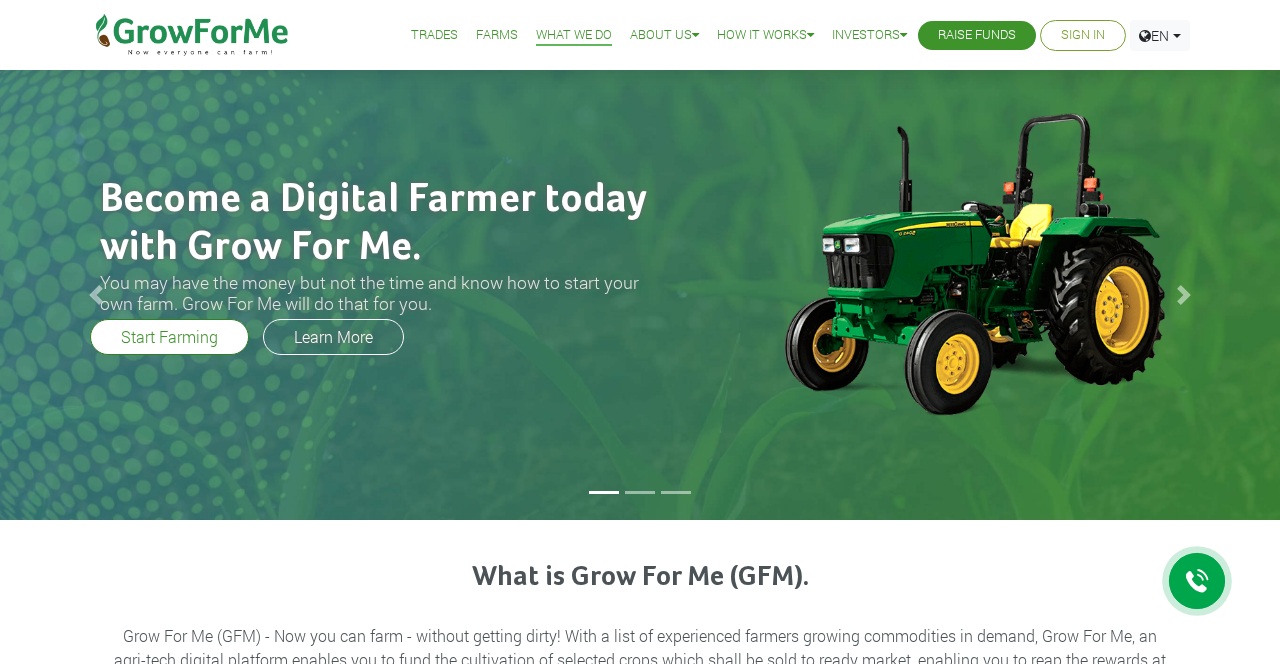 scroll, scrollTop: 0, scrollLeft: 0, axis: both 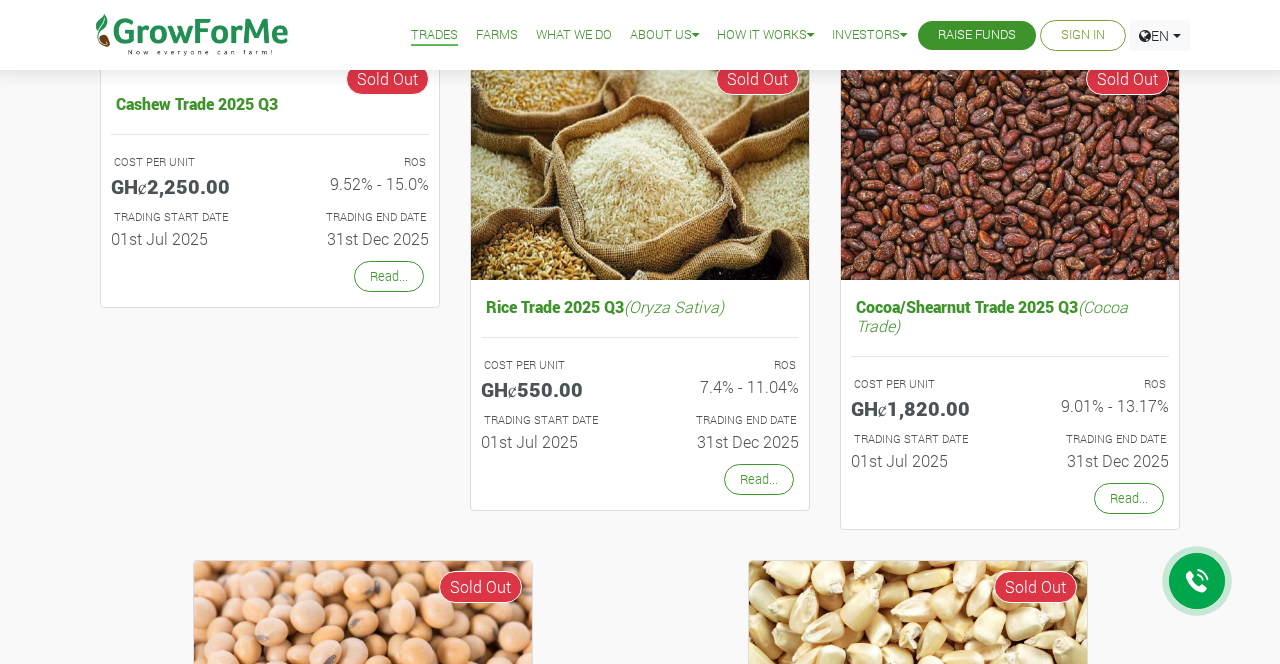 click on "What We Do" at bounding box center (574, 35) 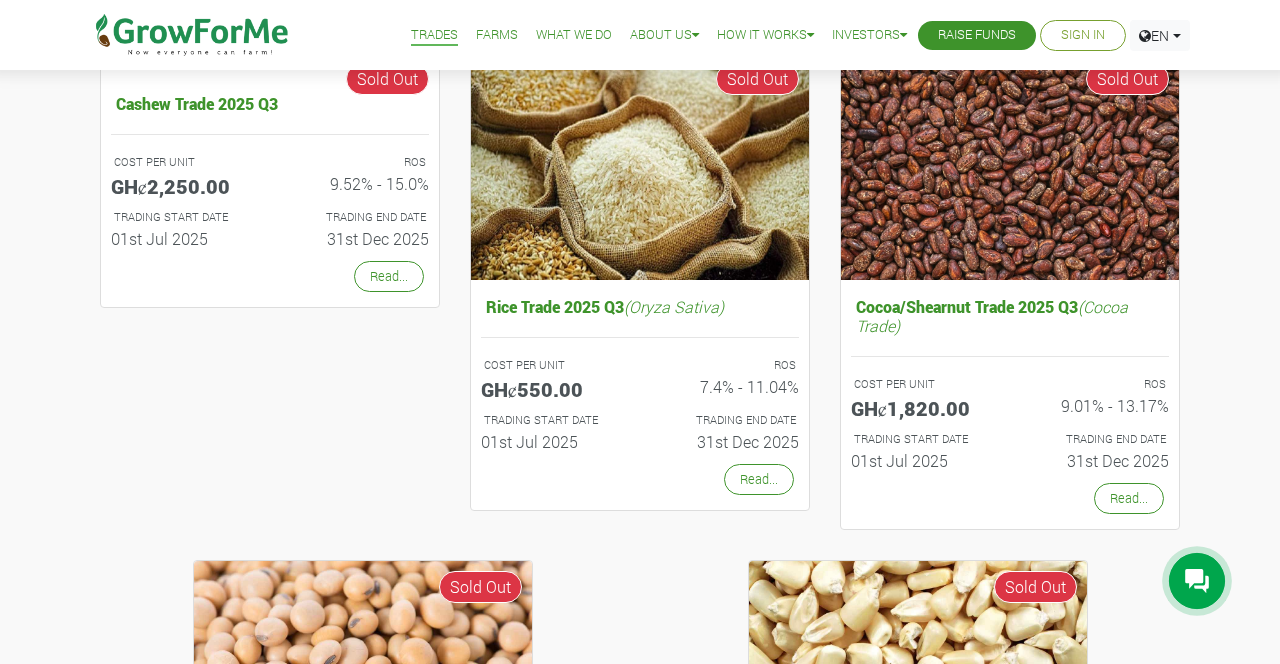 scroll, scrollTop: 825, scrollLeft: 0, axis: vertical 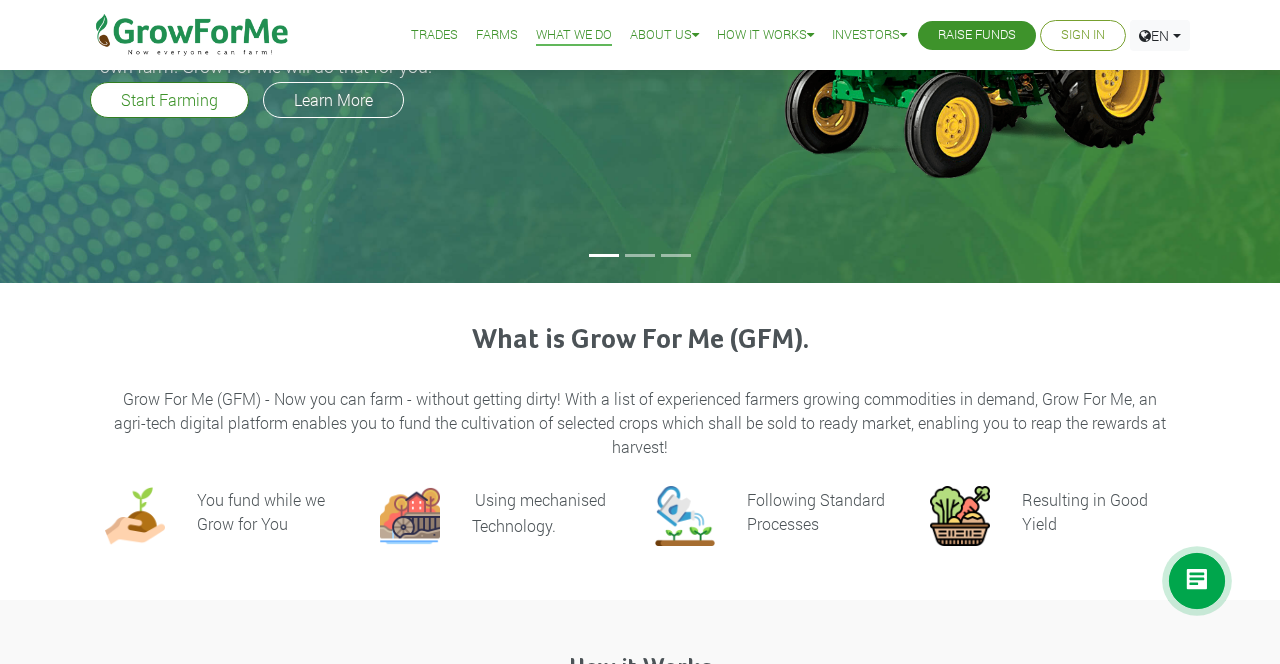 click on "Trades" at bounding box center (434, 35) 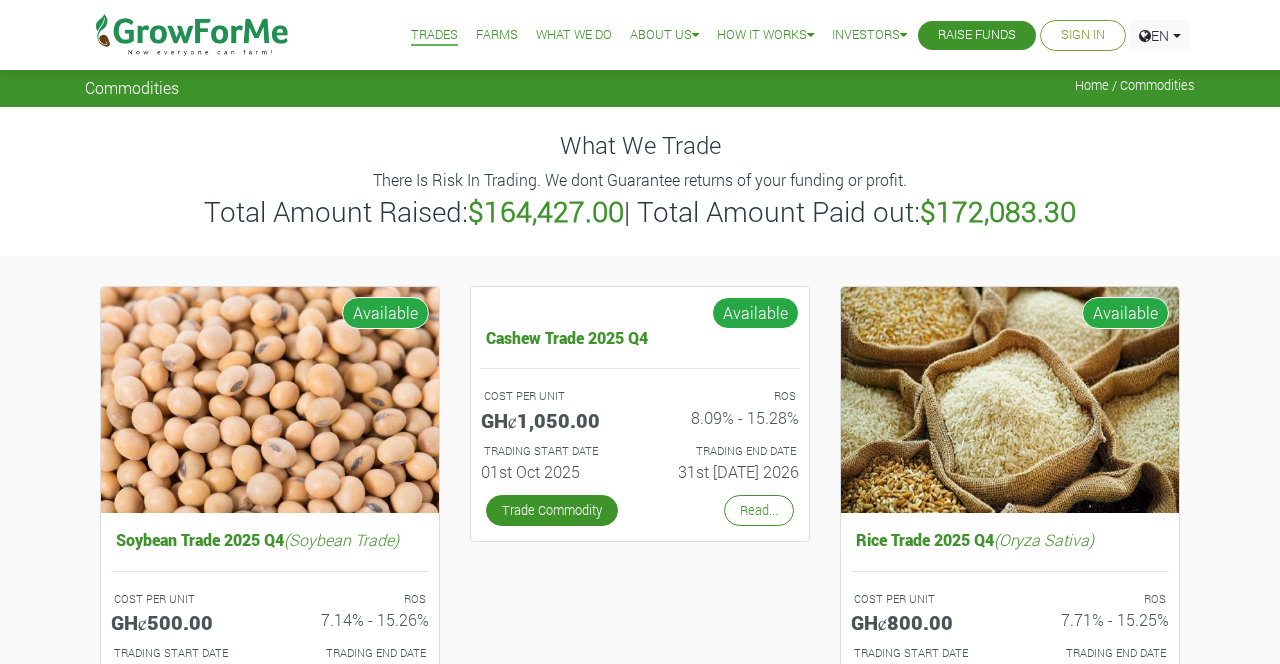 scroll, scrollTop: 0, scrollLeft: 0, axis: both 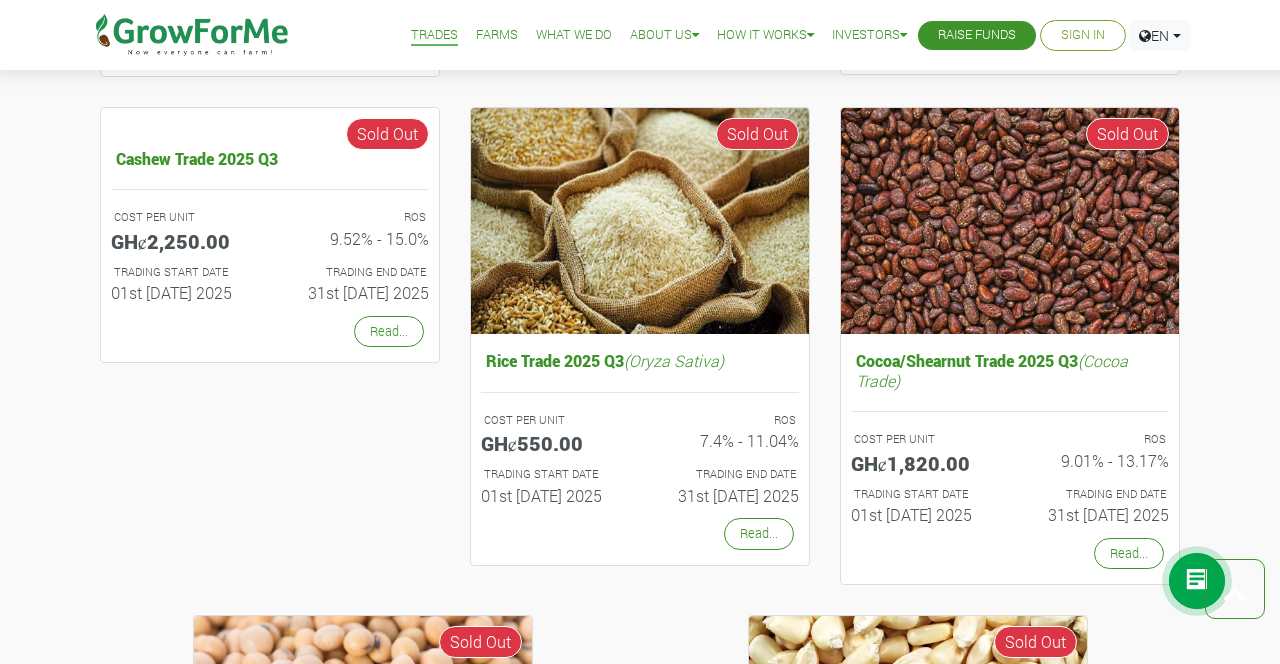 click on "Read..." at bounding box center (759, 533) 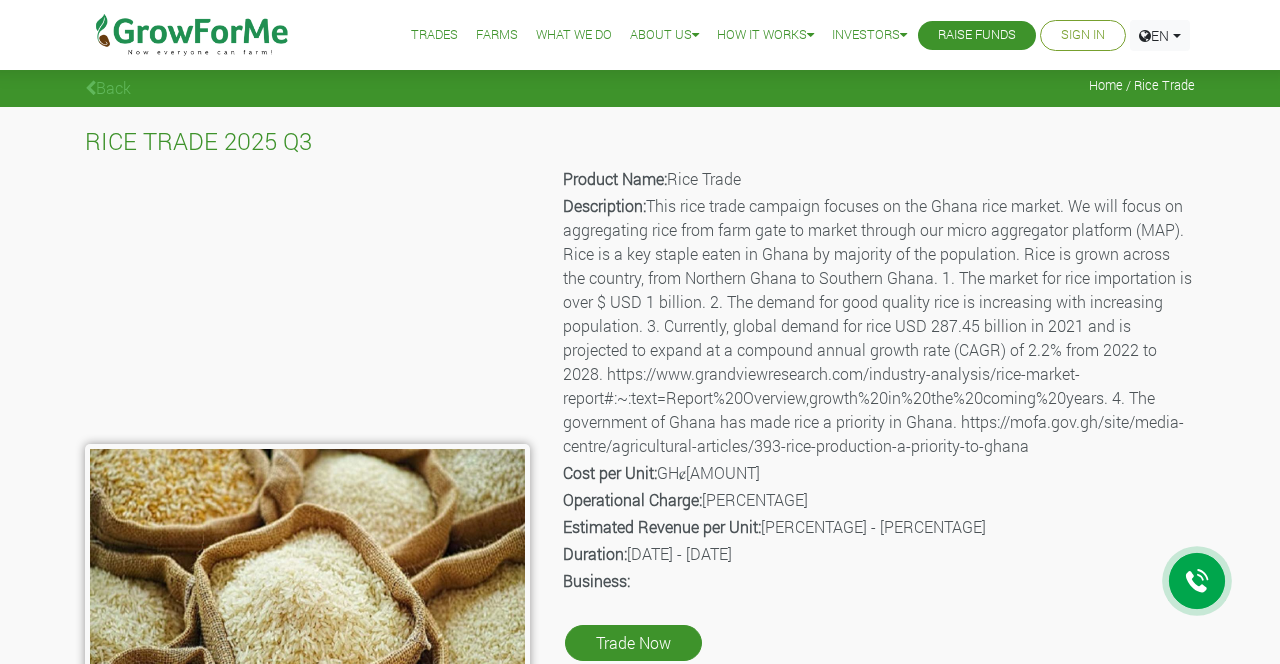 scroll, scrollTop: 0, scrollLeft: 0, axis: both 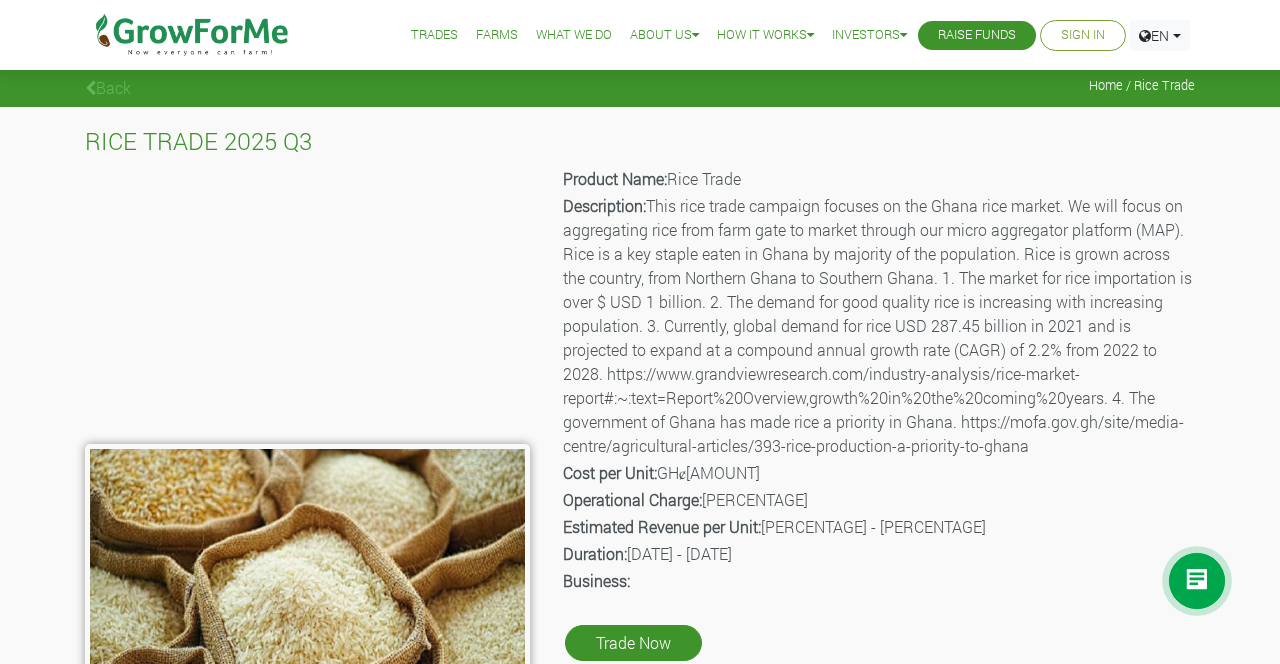 click on "Farms" at bounding box center [497, 35] 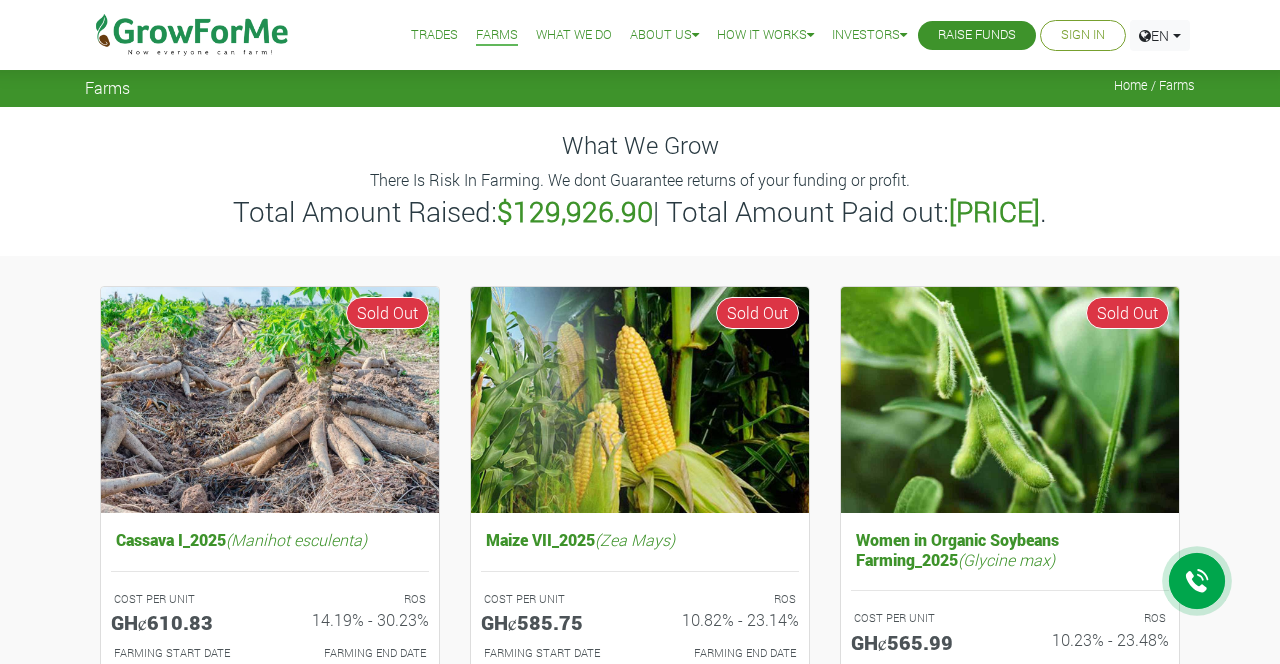 scroll, scrollTop: 0, scrollLeft: 0, axis: both 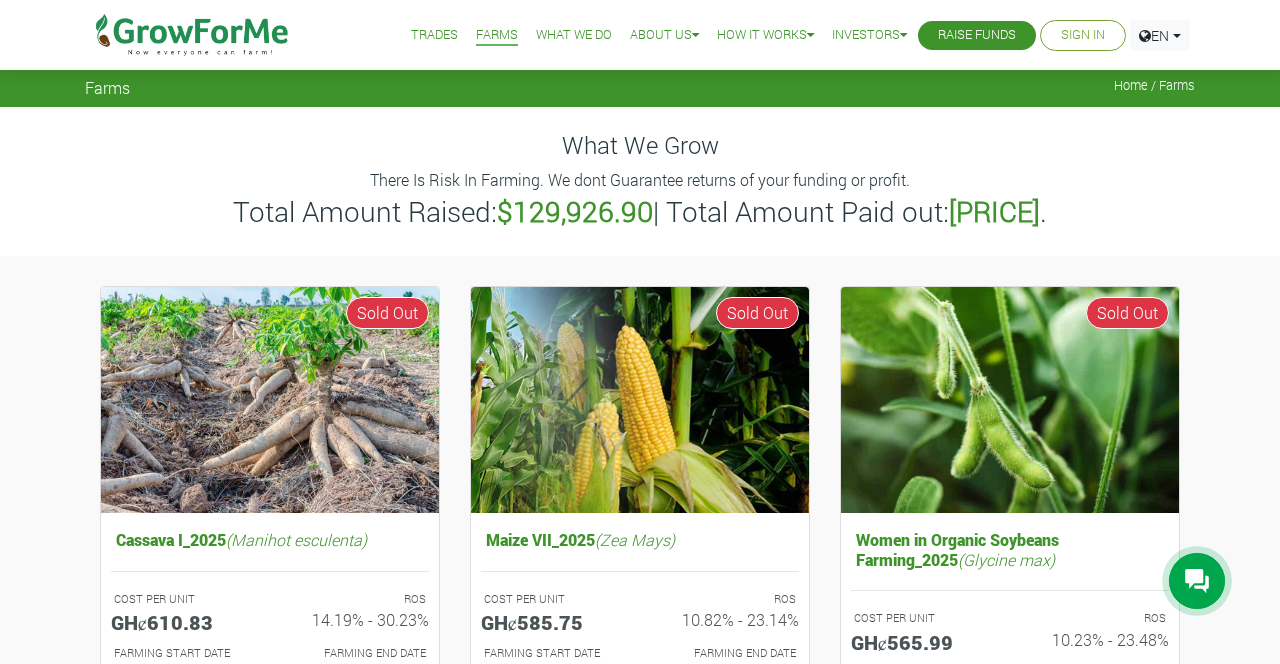 click on "How it Works" at bounding box center [765, 35] 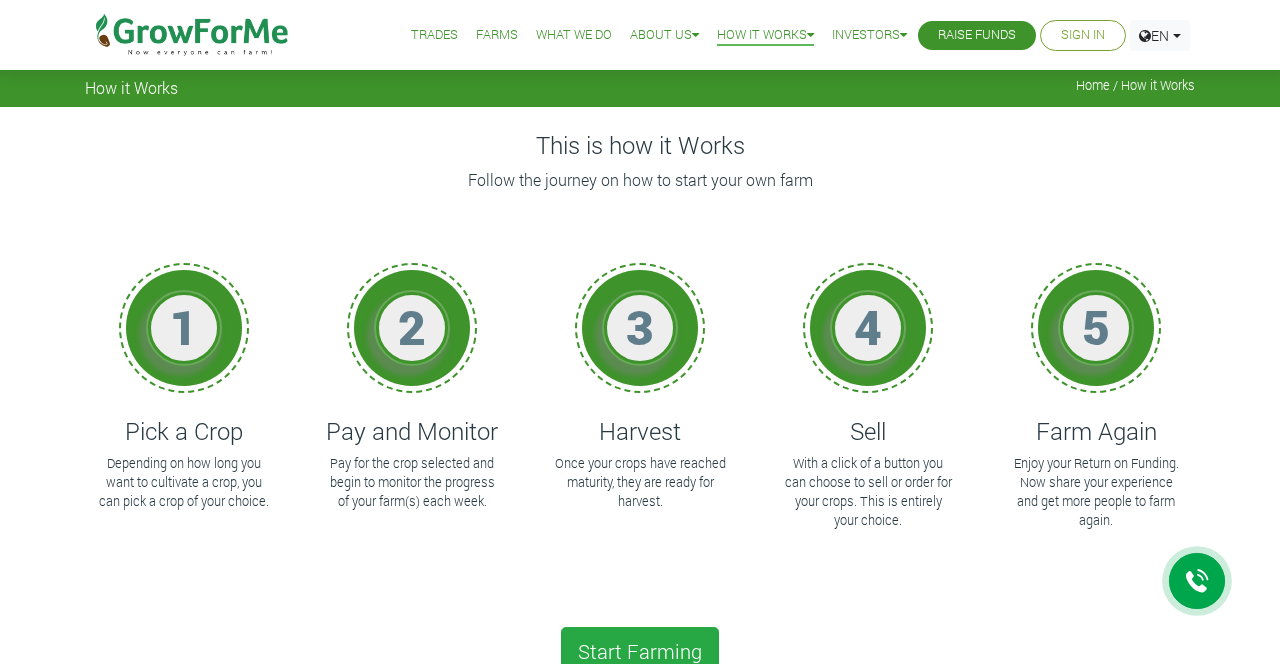 scroll, scrollTop: 0, scrollLeft: 0, axis: both 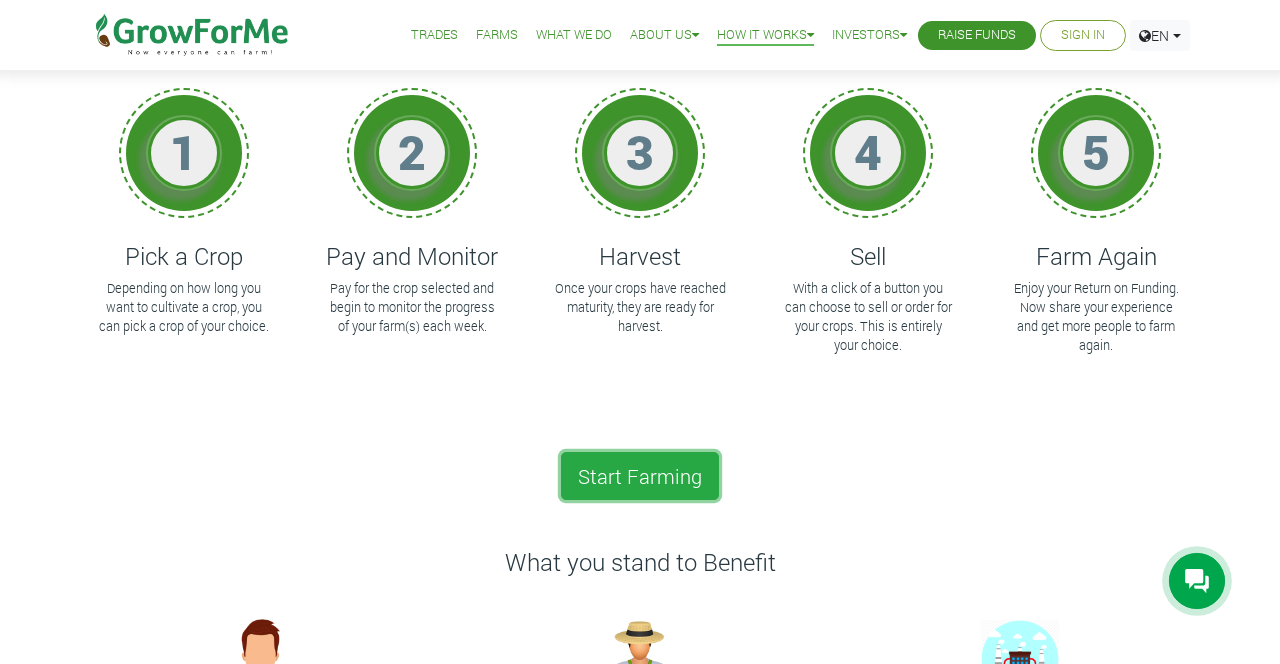 click on "Start Farming" at bounding box center (640, 476) 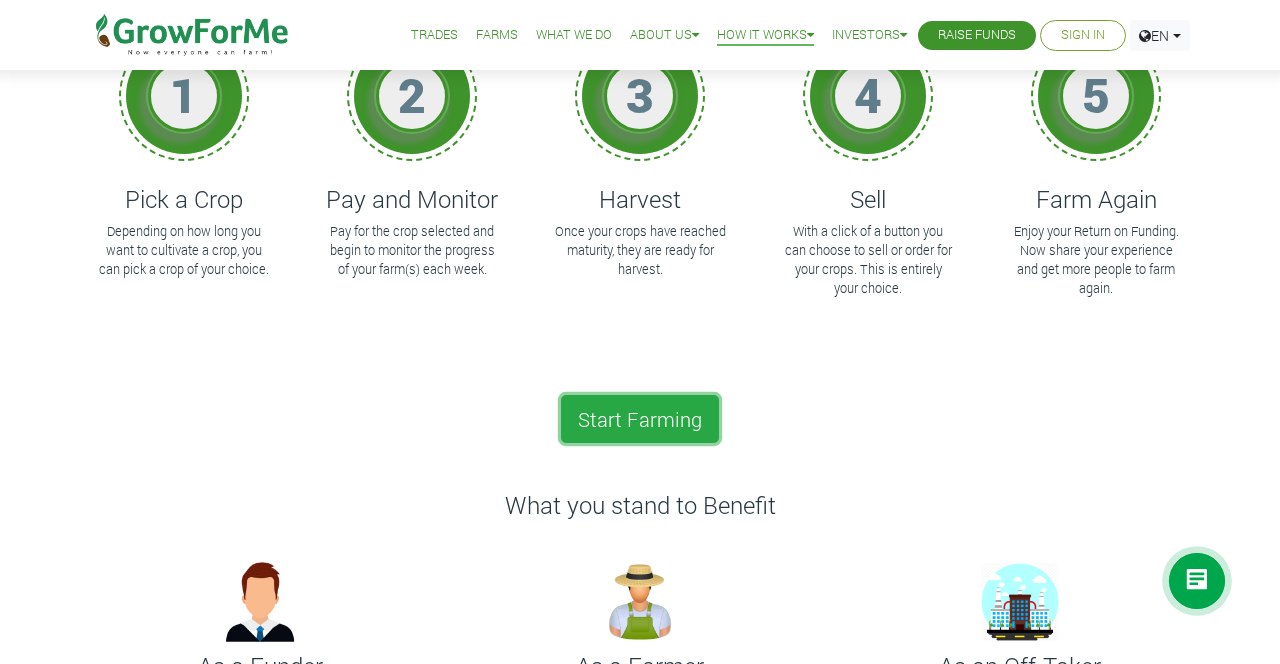 scroll, scrollTop: 239, scrollLeft: 0, axis: vertical 